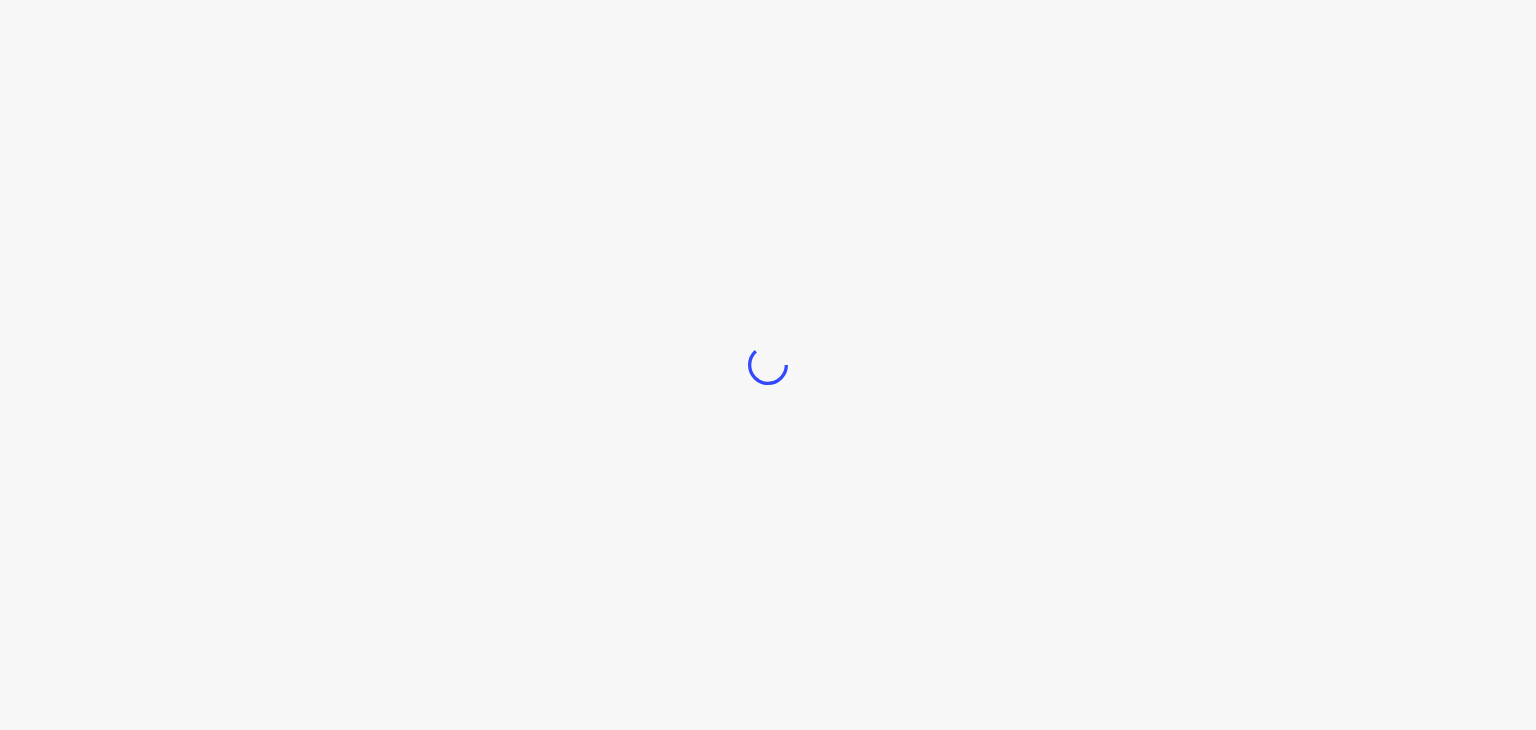 scroll, scrollTop: 0, scrollLeft: 0, axis: both 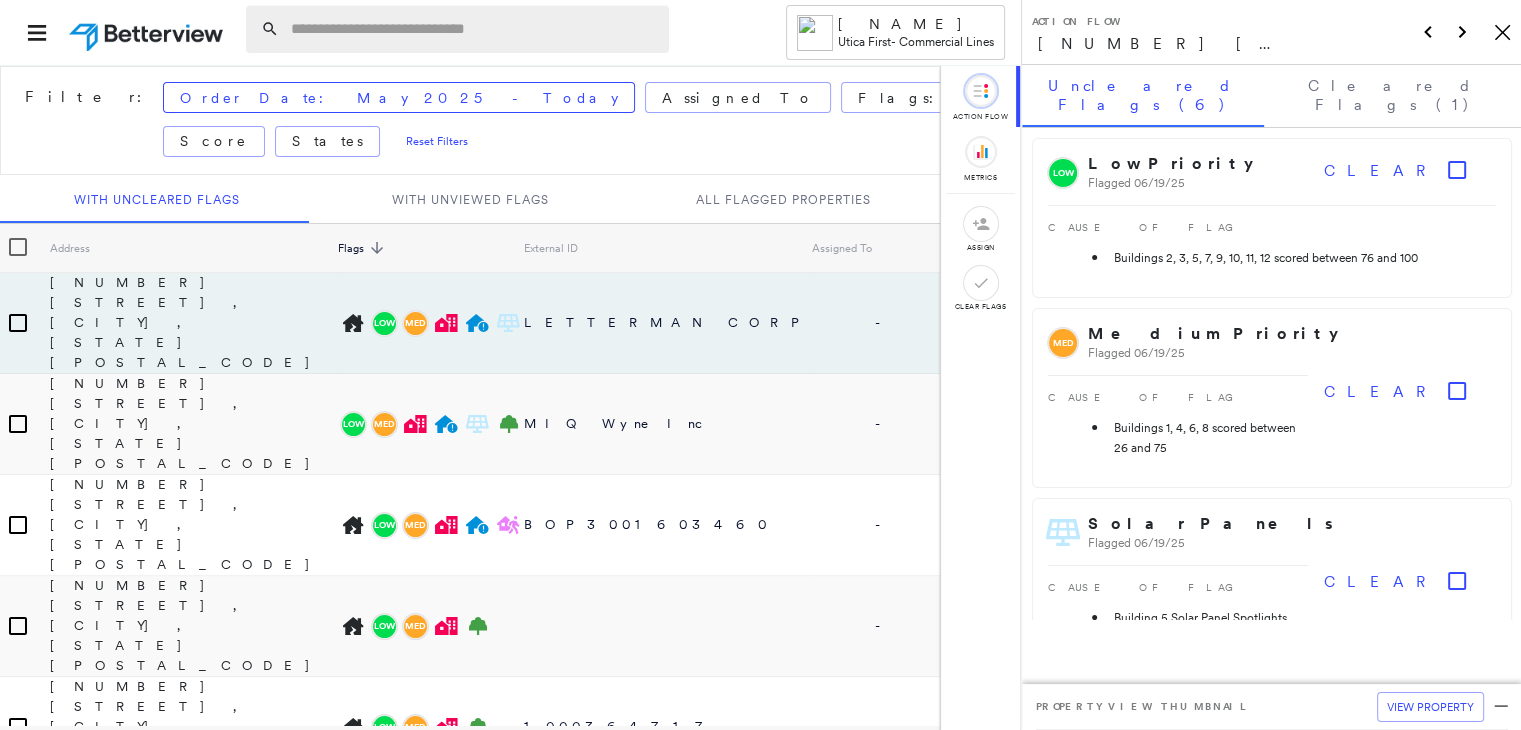 click at bounding box center [474, 29] 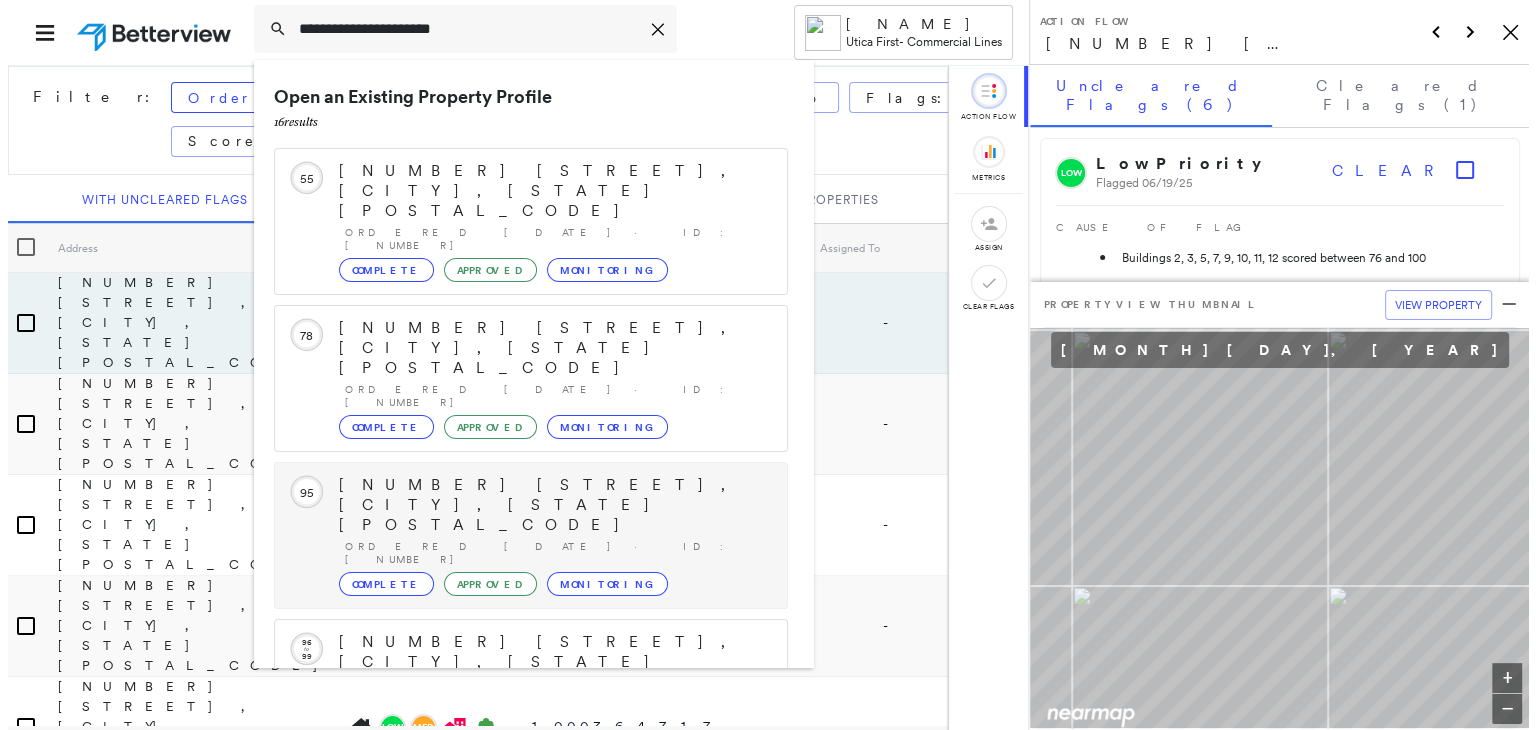 scroll, scrollTop: 252, scrollLeft: 0, axis: vertical 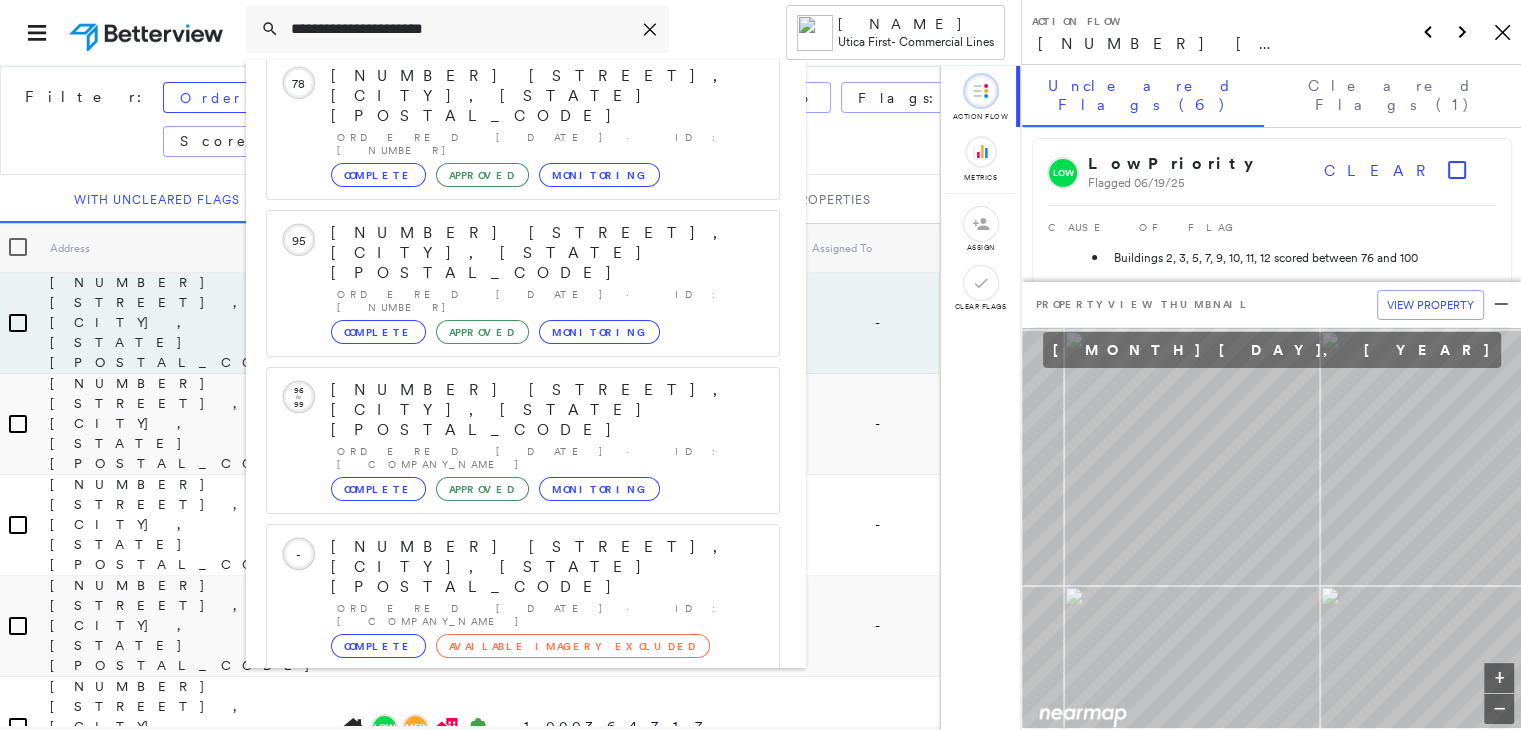type on "**********" 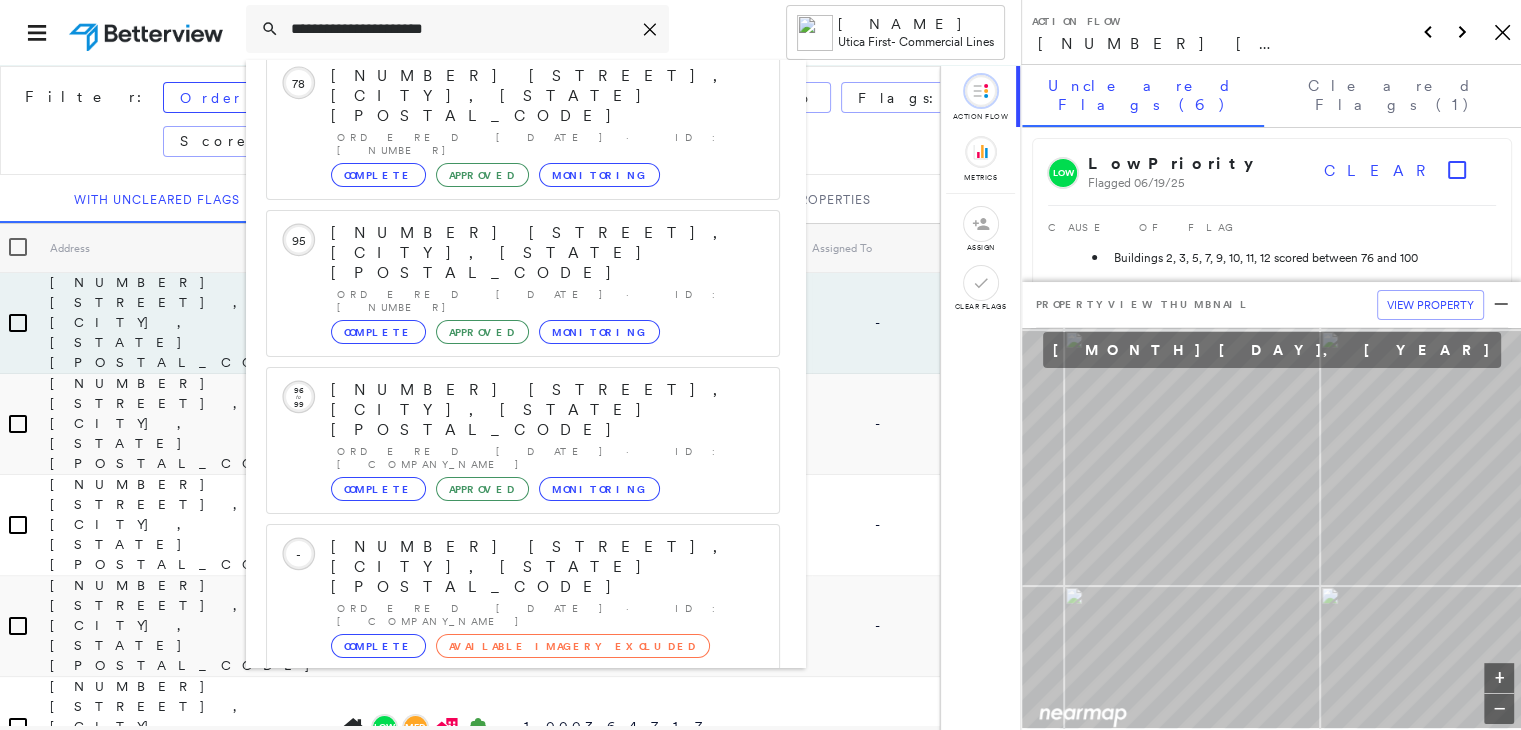 click on "[NUMBER] [STREET], [CITY], [STATE] [POSTAL_CODE]" at bounding box center (501, 859) 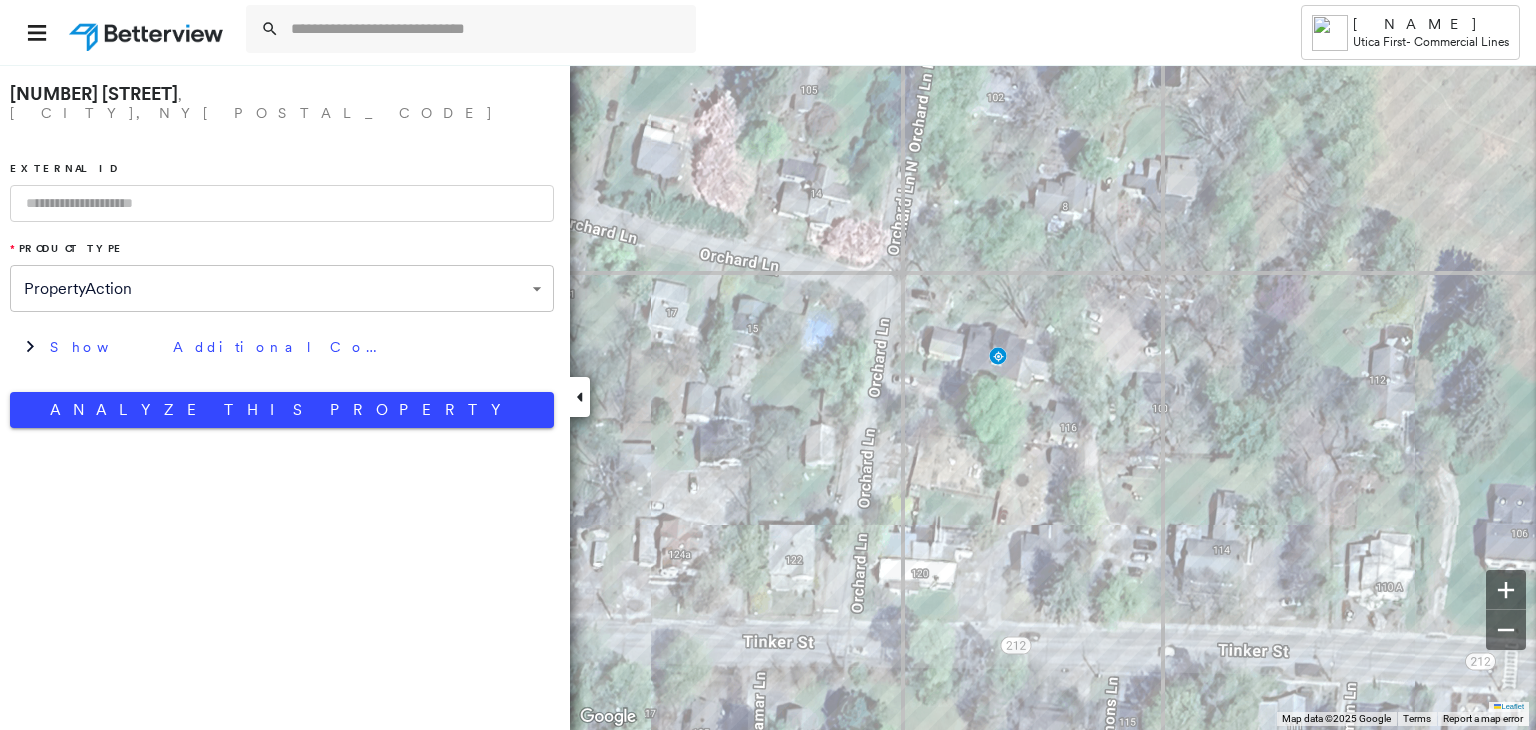 click at bounding box center (282, 203) 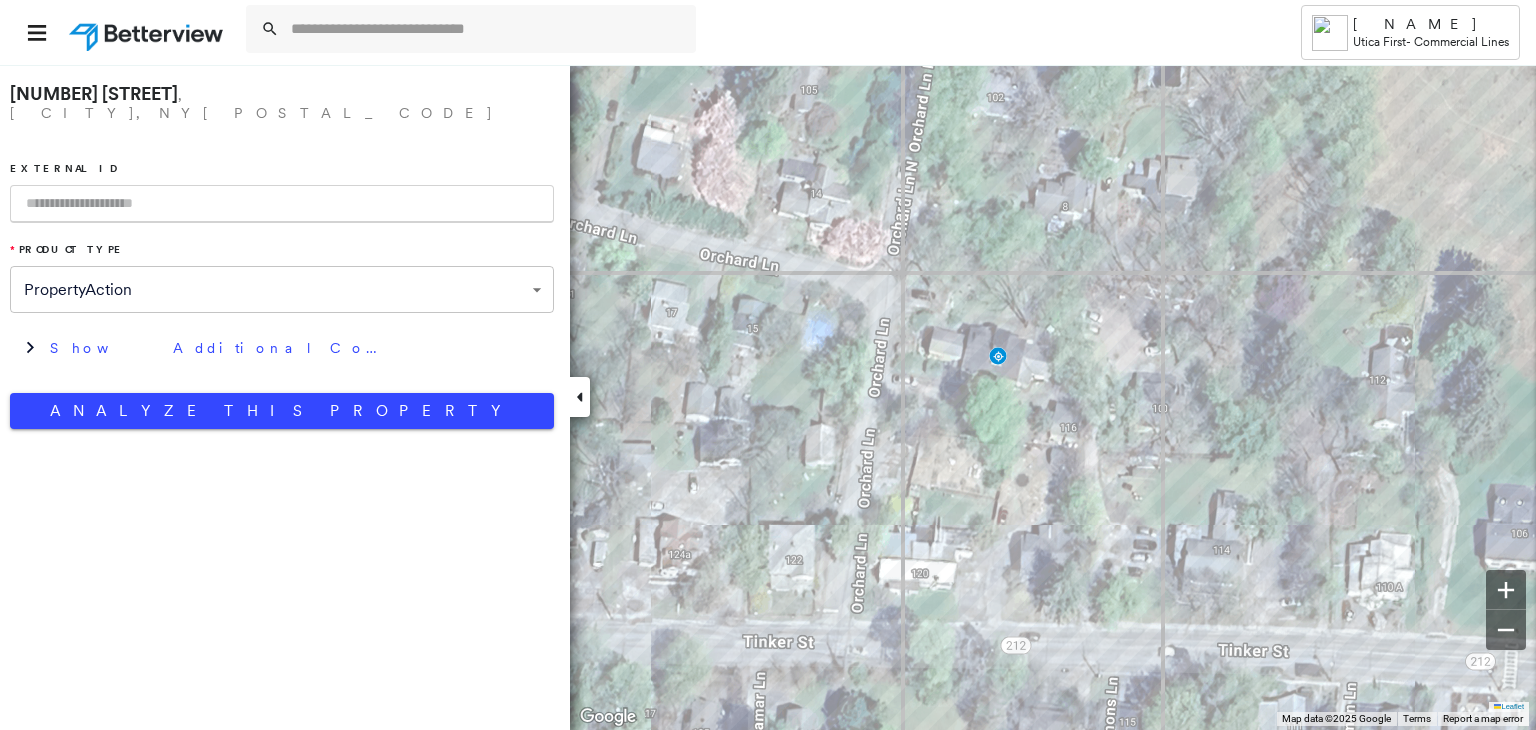 paste on "**********" 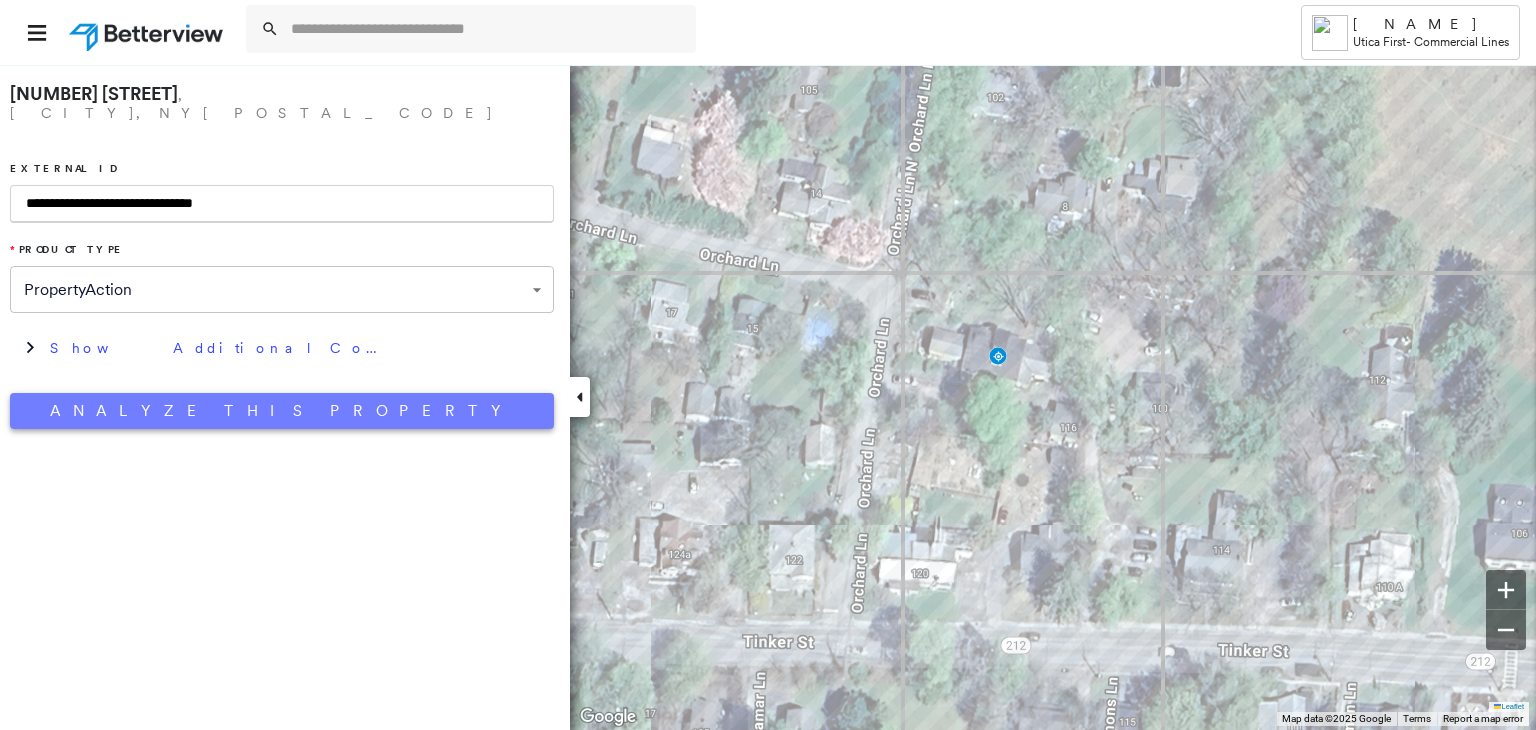 type on "**********" 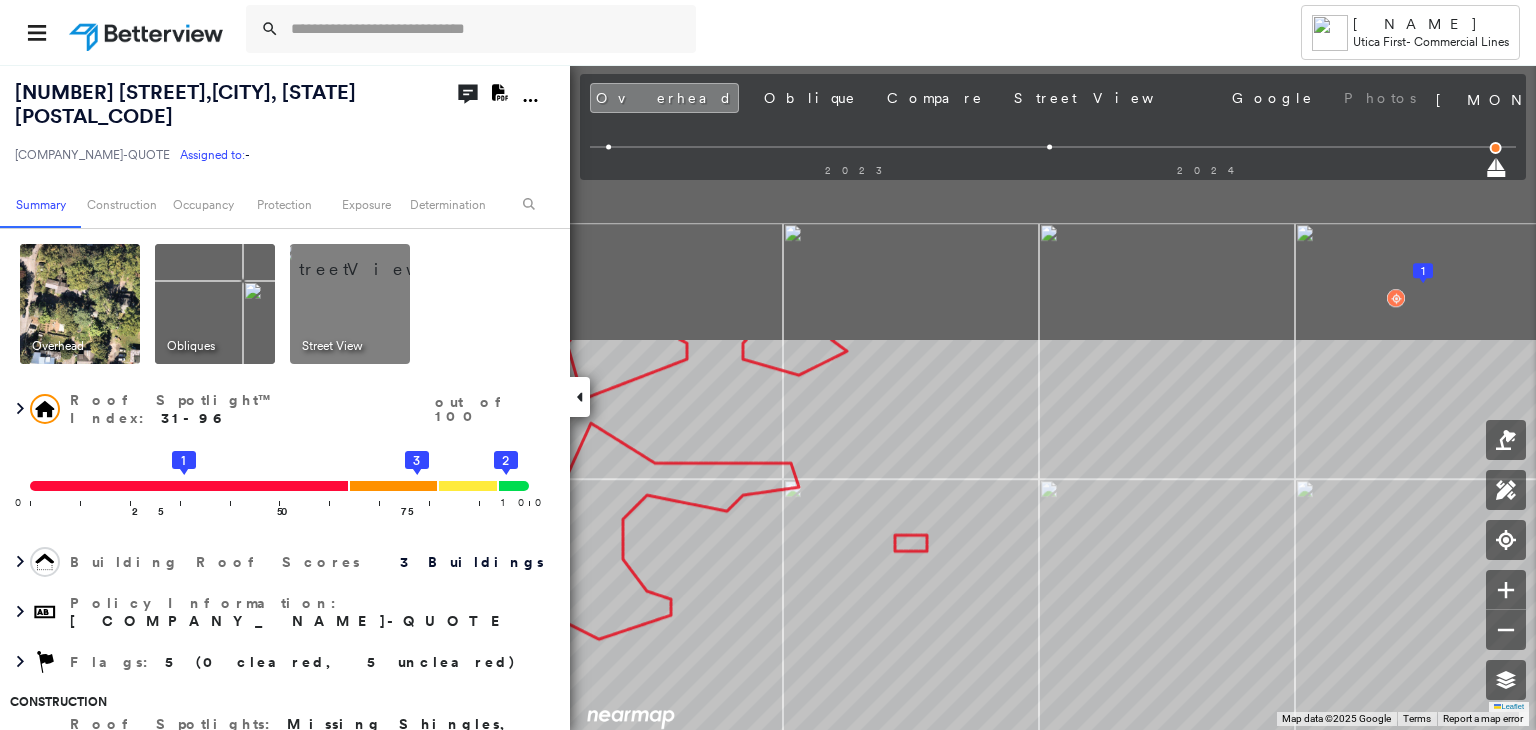 click on "1
2
3
Leaflet Keyboard shortcuts Map Data Map data ©2025 Google Map data ©2025 Google 5 m  Click to toggle between metric and imperial units Terms Report a map error To navigate, press the arrow keys." at bounding box center (768, 397) 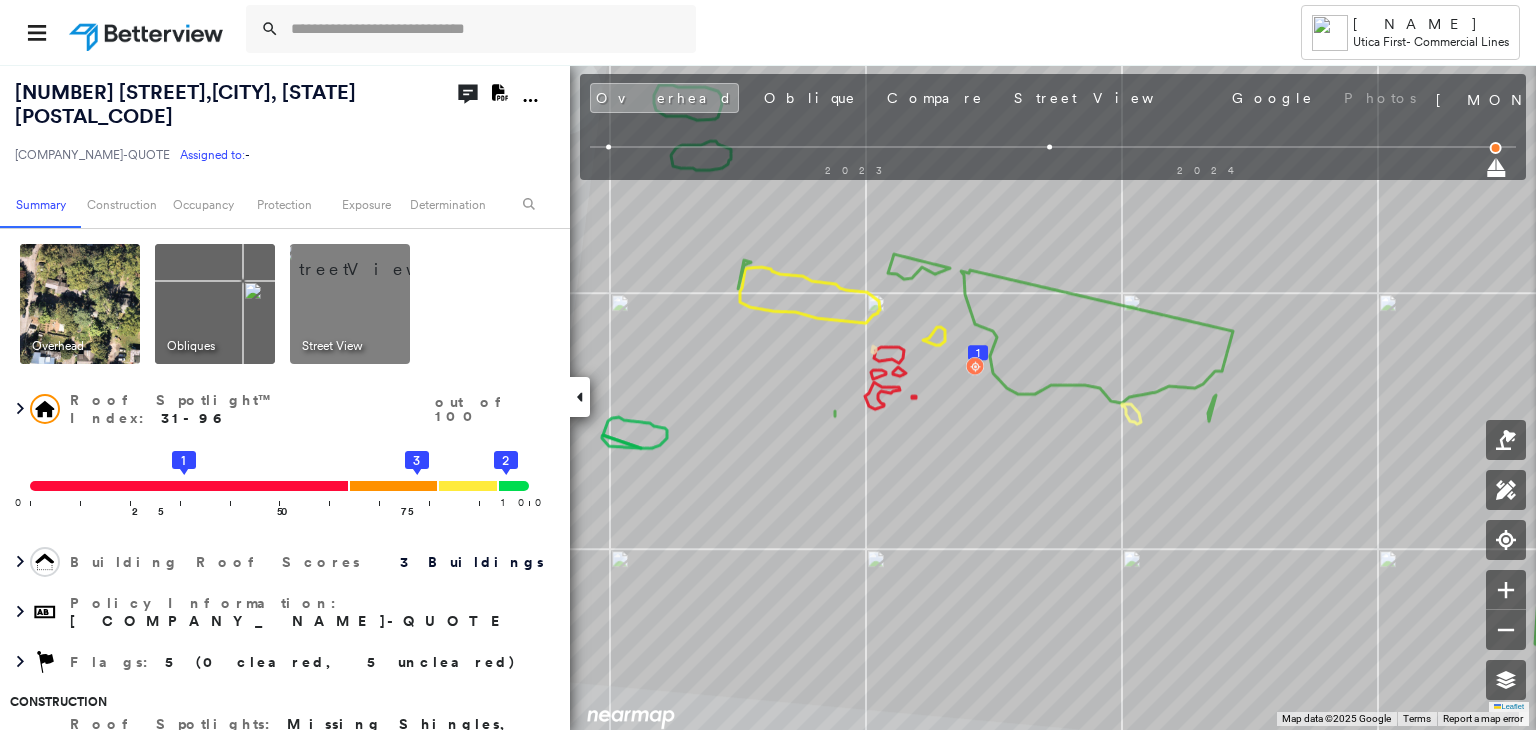 click 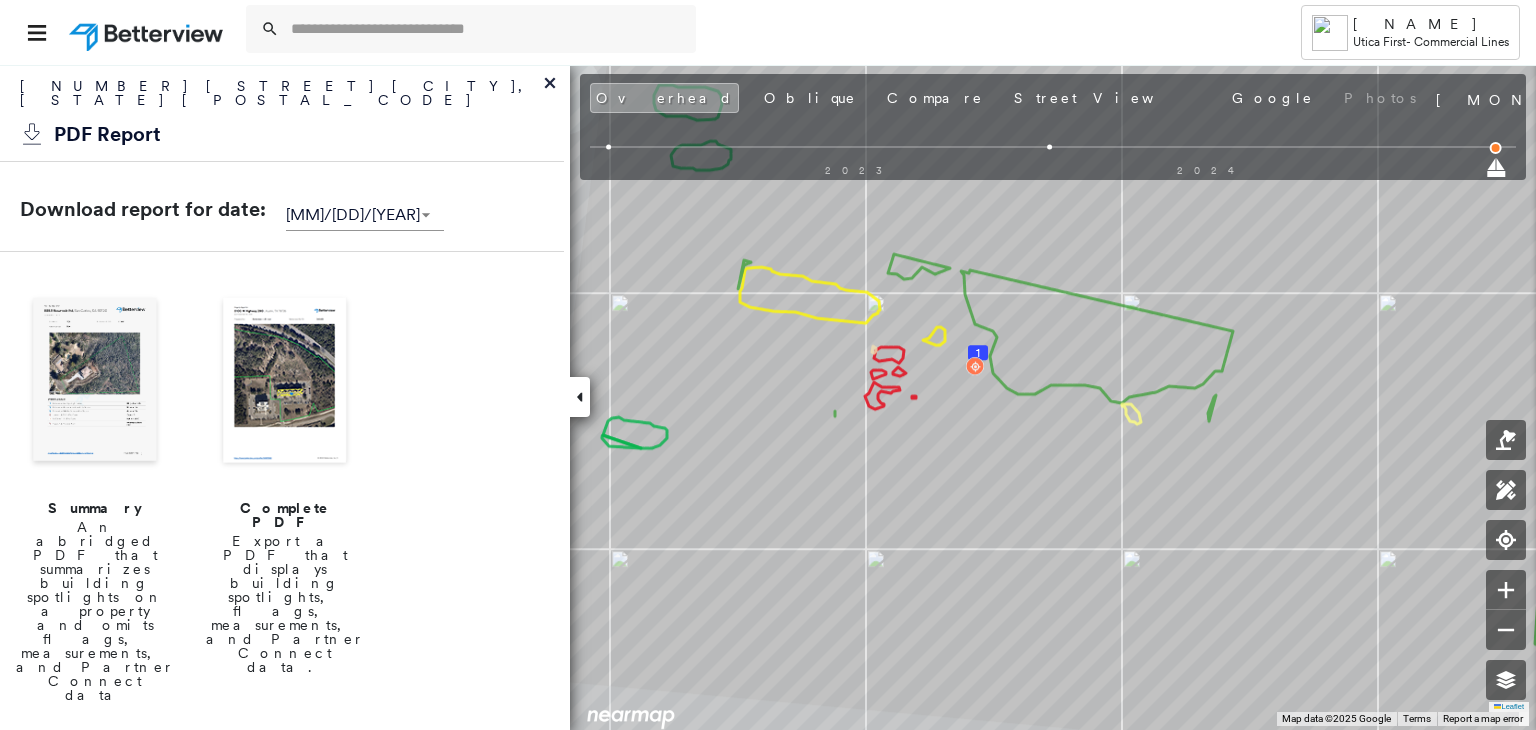 click at bounding box center [95, 382] 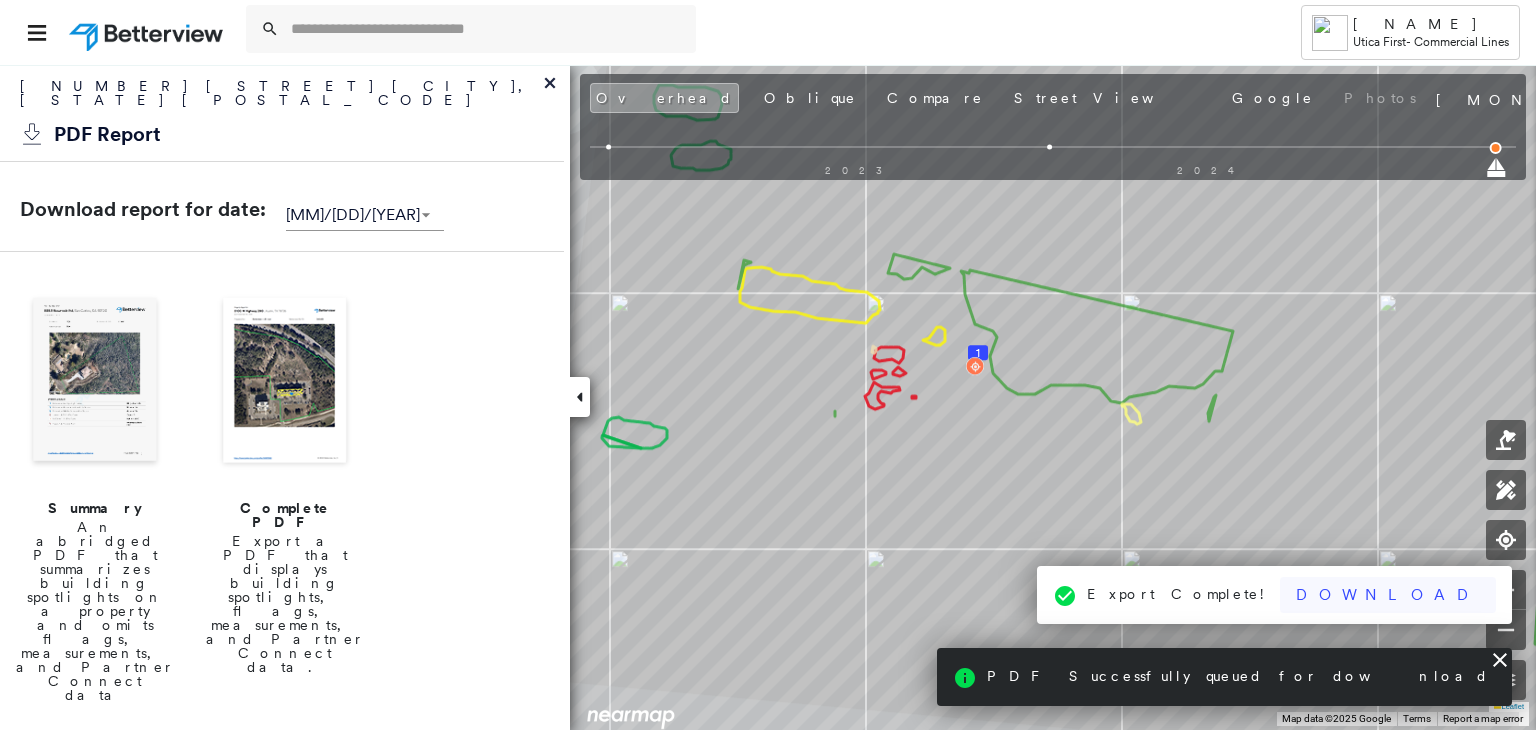 click on "[NAME] [COMPANY_NAME] - Commercial Lines [NUMBER] [STREET] , [CITY], [STATE] [POSTAL_CODE] [COMPANY_NAME]-QUOTE Assigned to: - Assigned to: - [COMPANY_NAME]-QUOTE Assigned to: - Open Comments Download PDF Report Summary Construction Occupancy Protection Exposure Determination Overhead Obliques Street View Roof Spotlight™ Index : 31-96 out of 100 0 100 25 50 1 75 3 2 Building Roof Scores 3 Buildings Policy Information : [COMPANY_NAME] Flags : 5 (0 cleared, 5 uncleared) Construction Roof Spotlights : Missing Shingles, Staining, Overhang, Roof Debris, Vent Property Features : Car Roof Age : All Buildings greater than 3 years old. 1 Building 1 : 3+ years 2 Building 2 : 3+ years 3 Building 3 : 3+ years Roof Size & Shape : 3 buildings Assessor and MLS Details Property Lookup BuildZoom - Building Permit Data and Analysis Occupancy Ownership Place Detail Geocode Protection Protection Exposure FEMA Risk Index Flood Regional Hazard: 3 out of 5 Crime 3 out of" at bounding box center [768, 365] 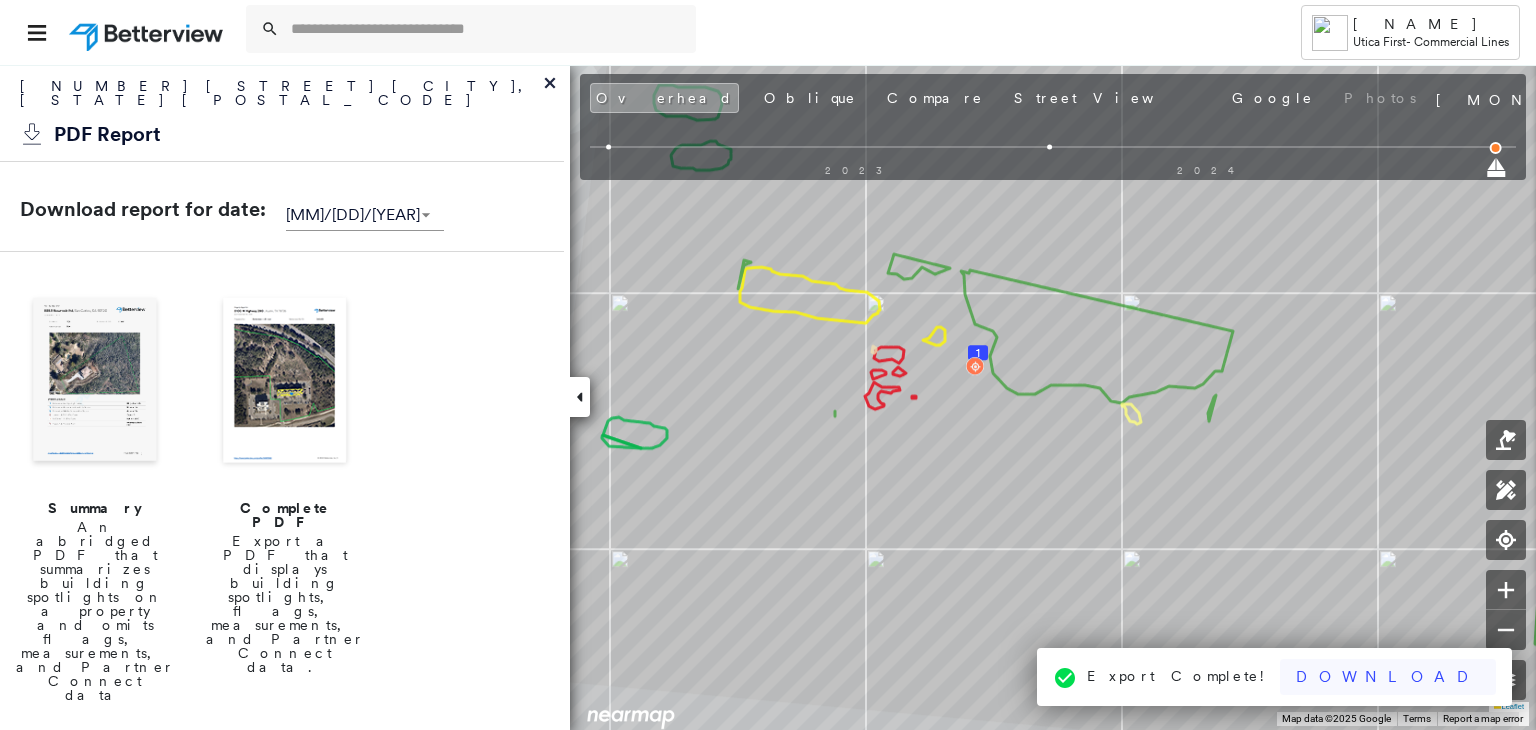 click on "Download" at bounding box center (1388, 677) 